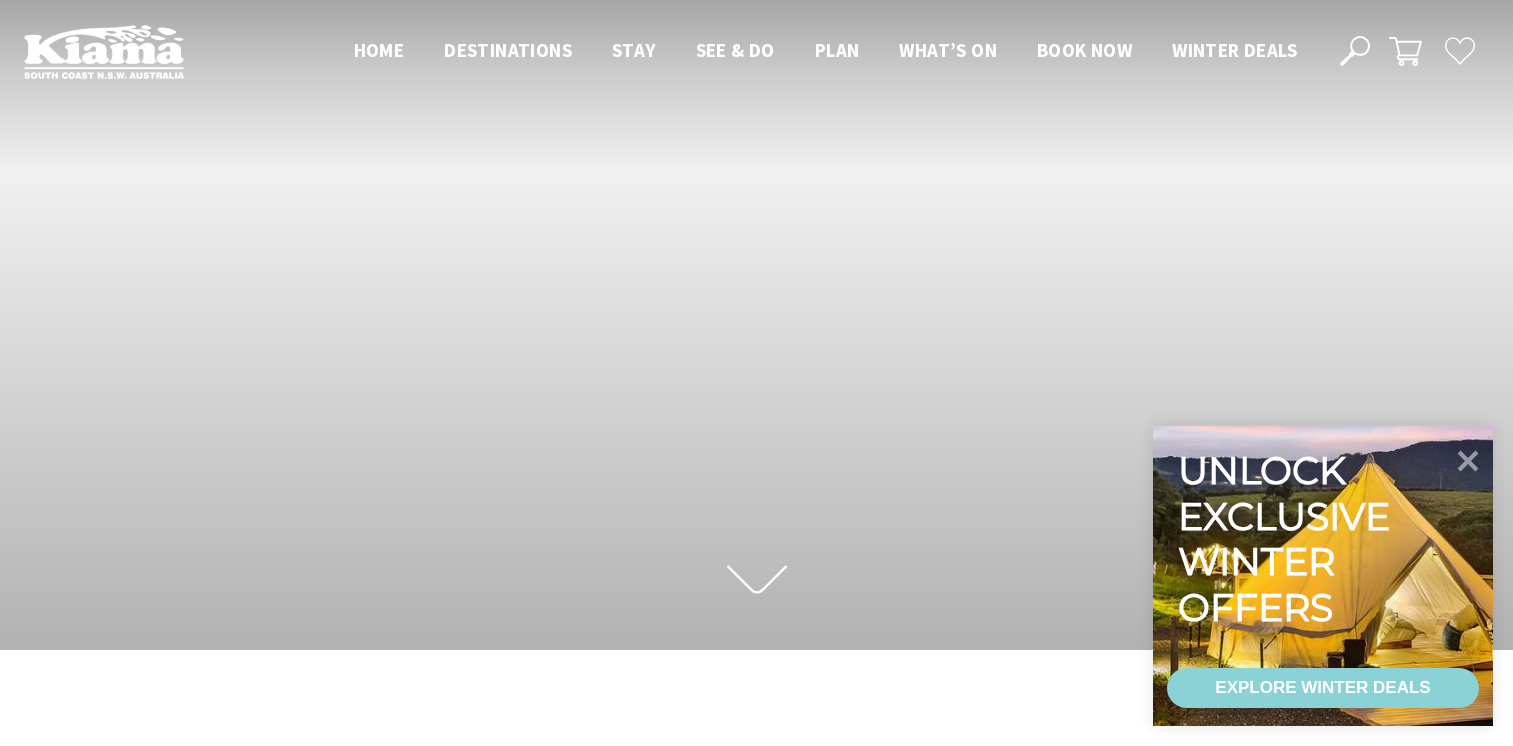 scroll, scrollTop: 400, scrollLeft: 0, axis: vertical 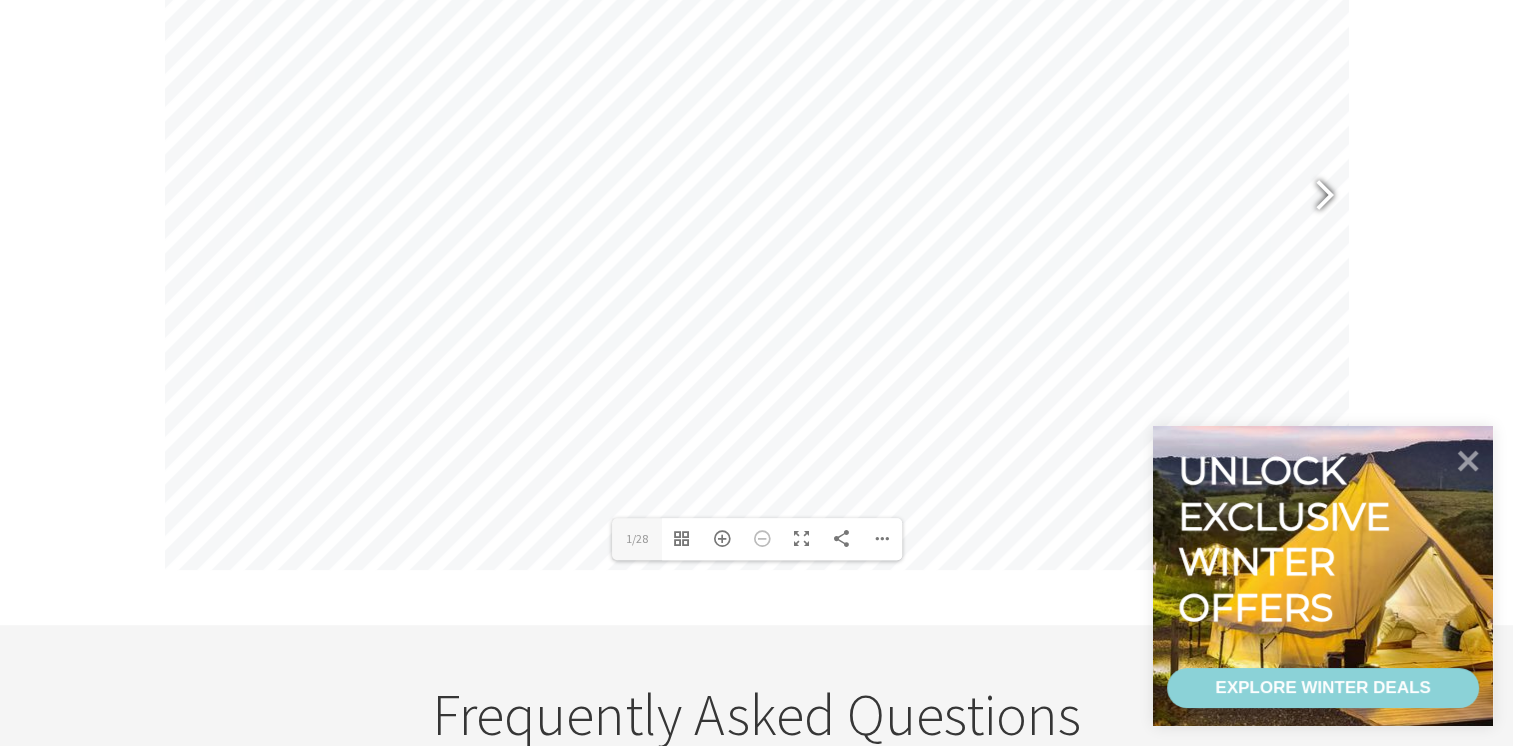click at bounding box center (1316, 197) 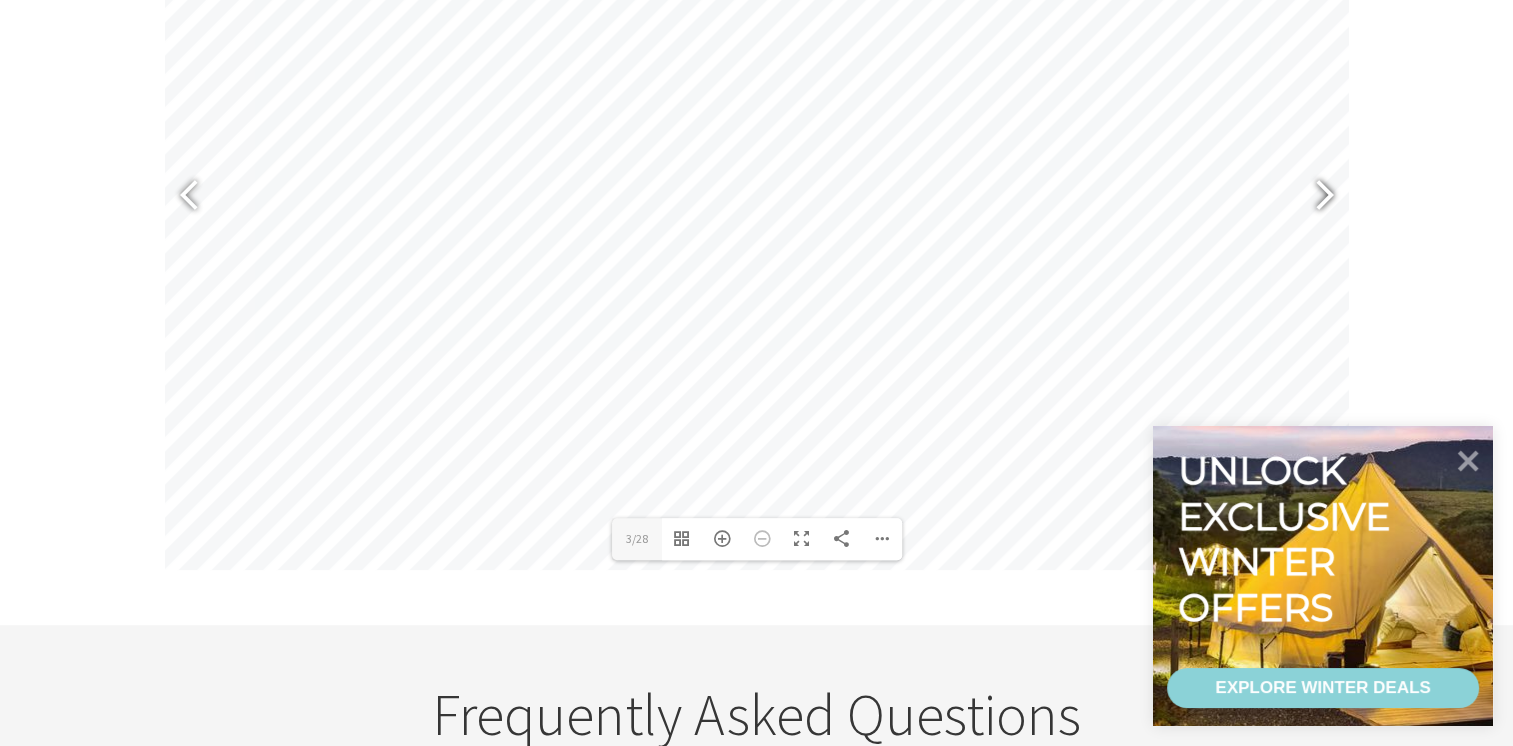 click at bounding box center (1316, 197) 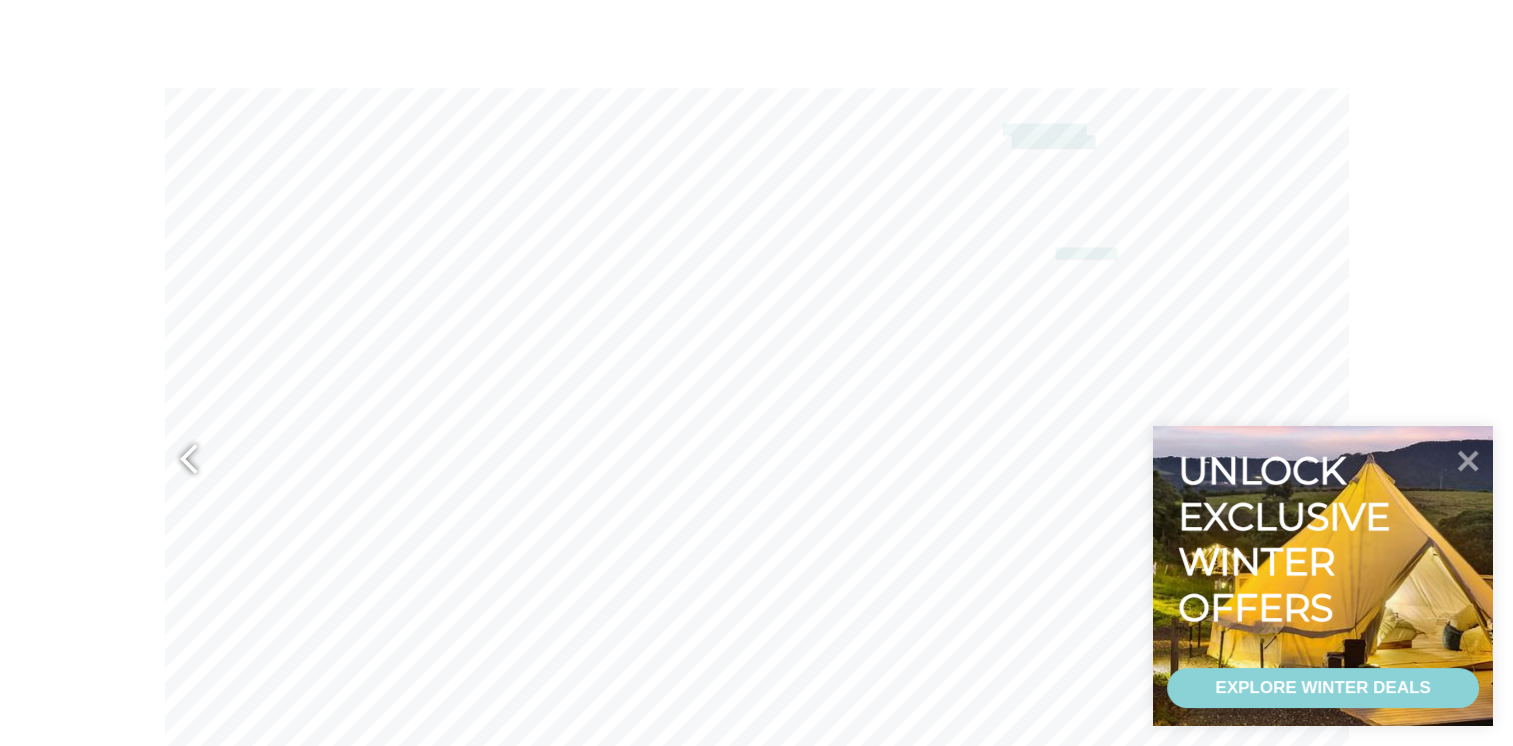 scroll, scrollTop: 1164, scrollLeft: 0, axis: vertical 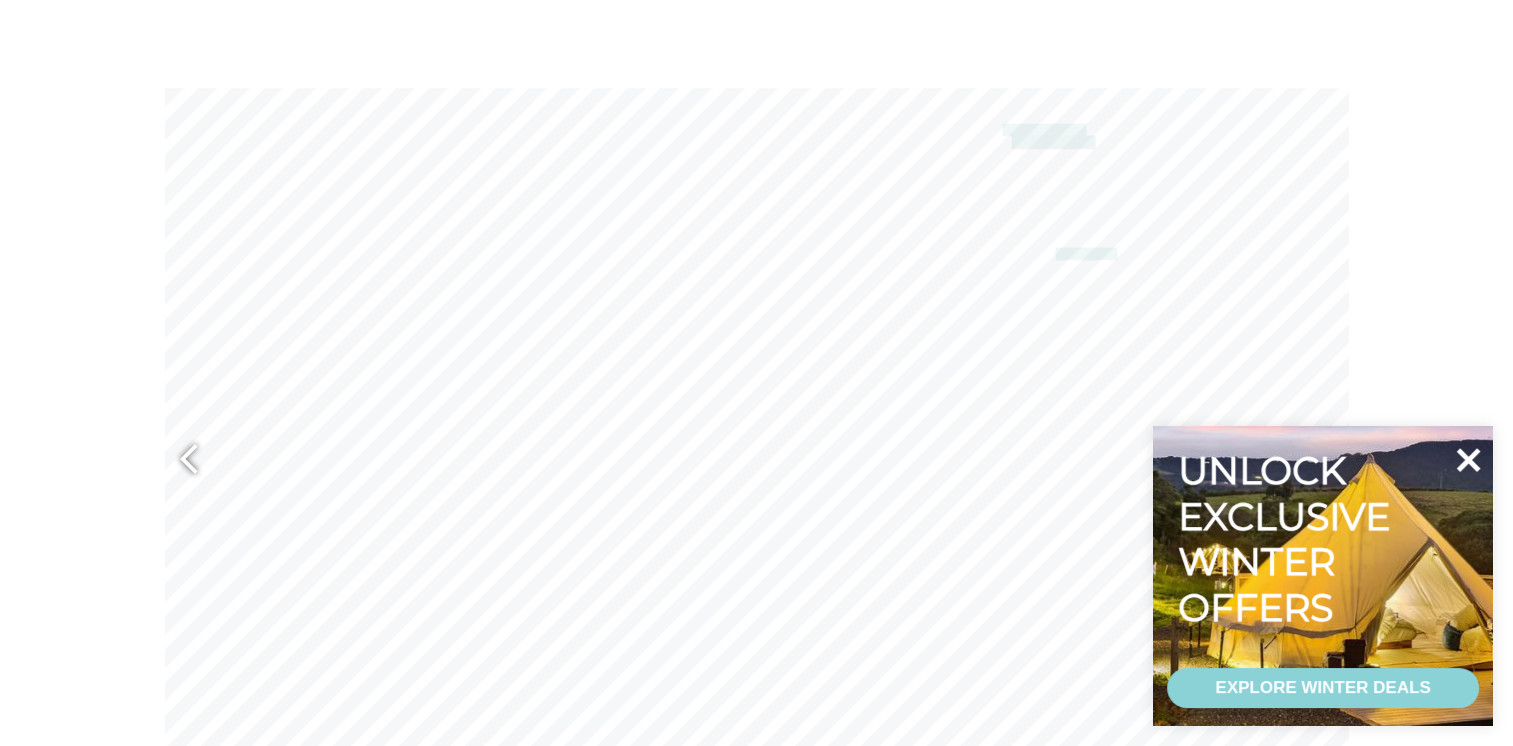 click 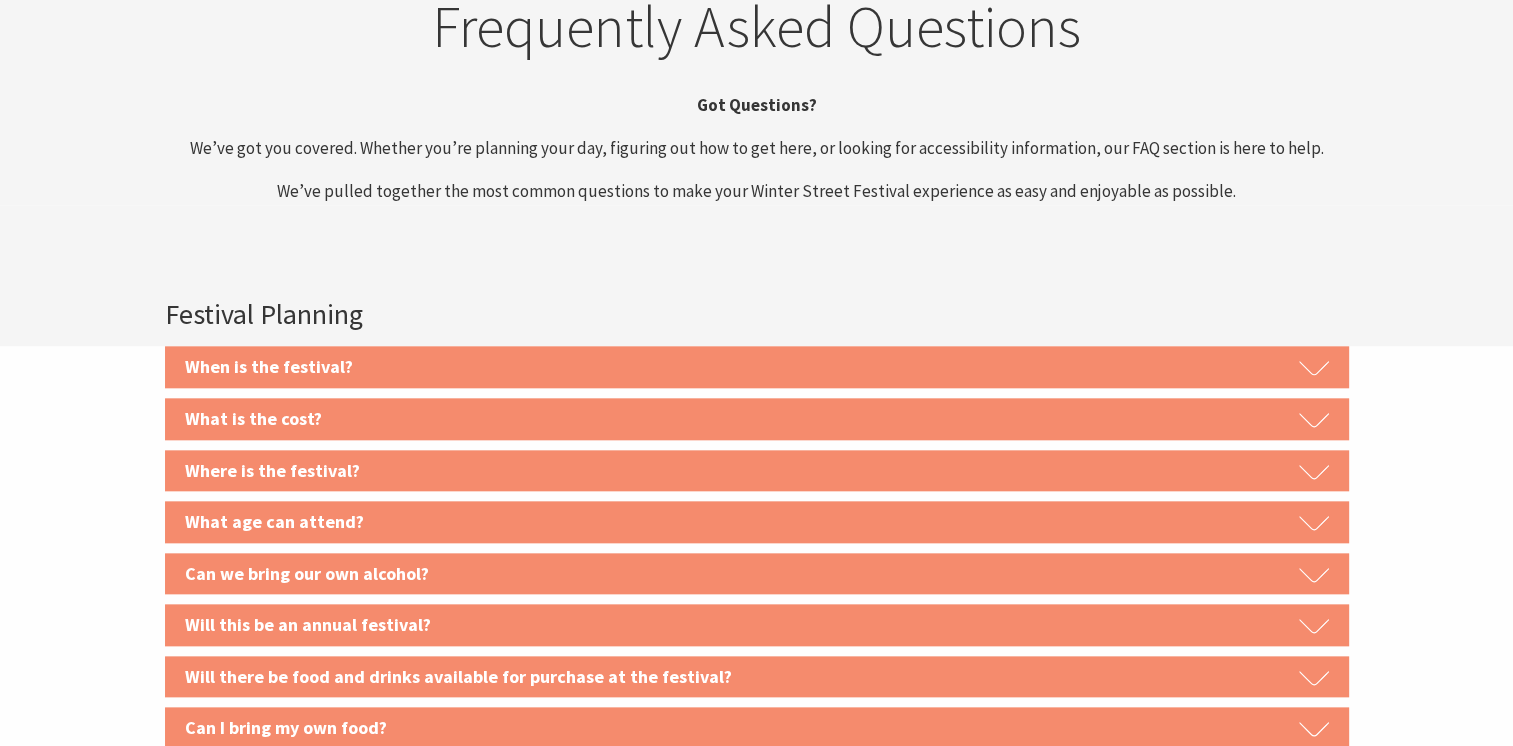 scroll, scrollTop: 2258, scrollLeft: 0, axis: vertical 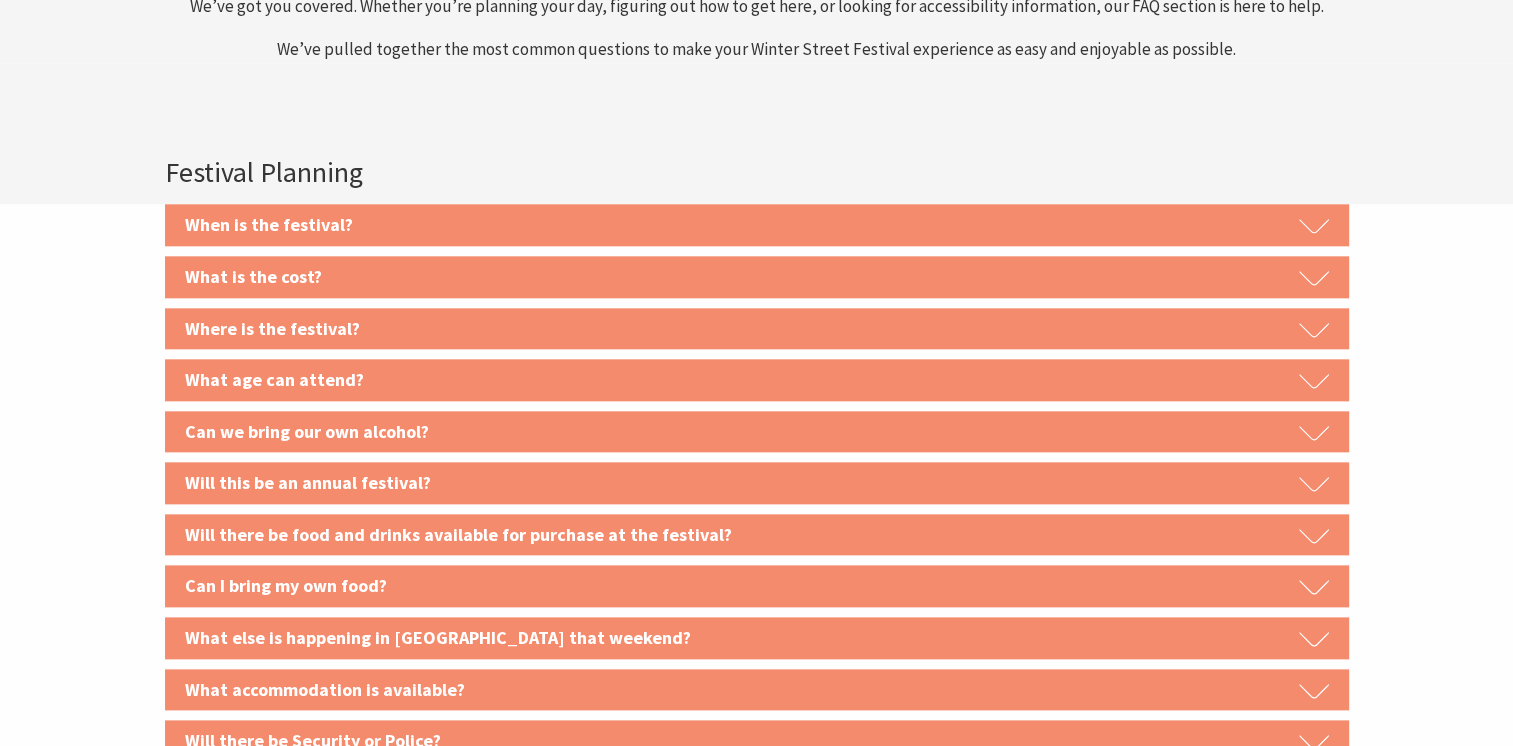 click 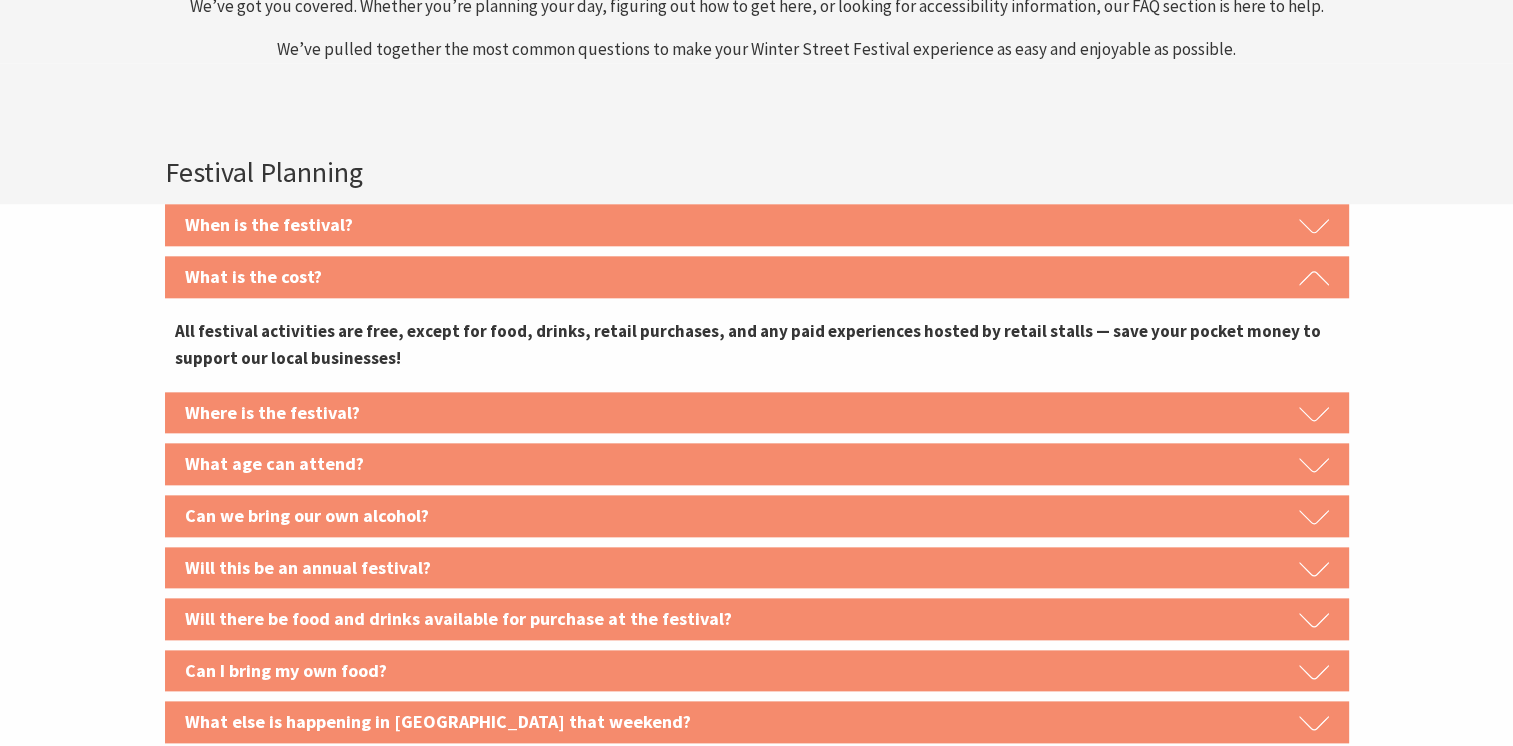 drag, startPoint x: 1314, startPoint y: 272, endPoint x: 1101, endPoint y: 272, distance: 213 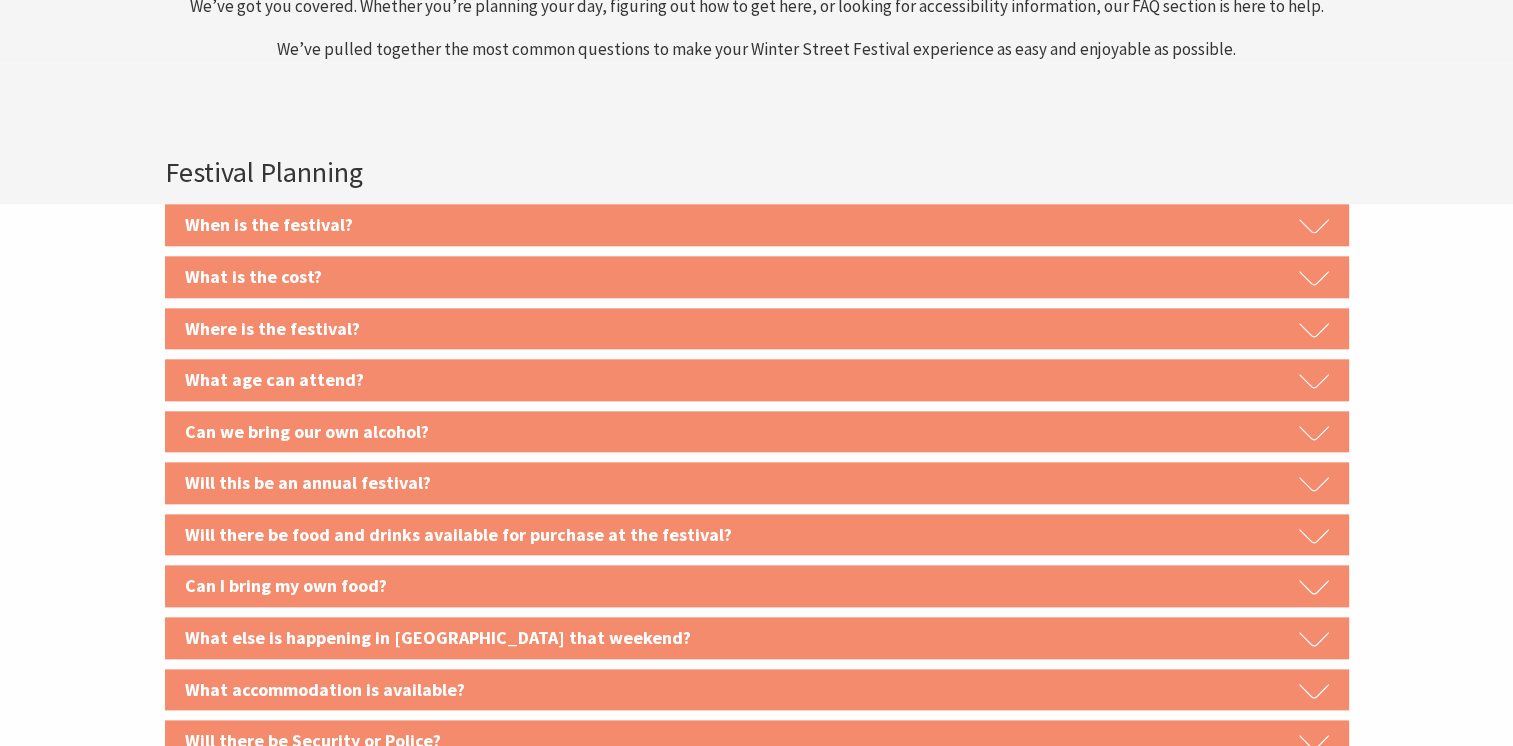 click 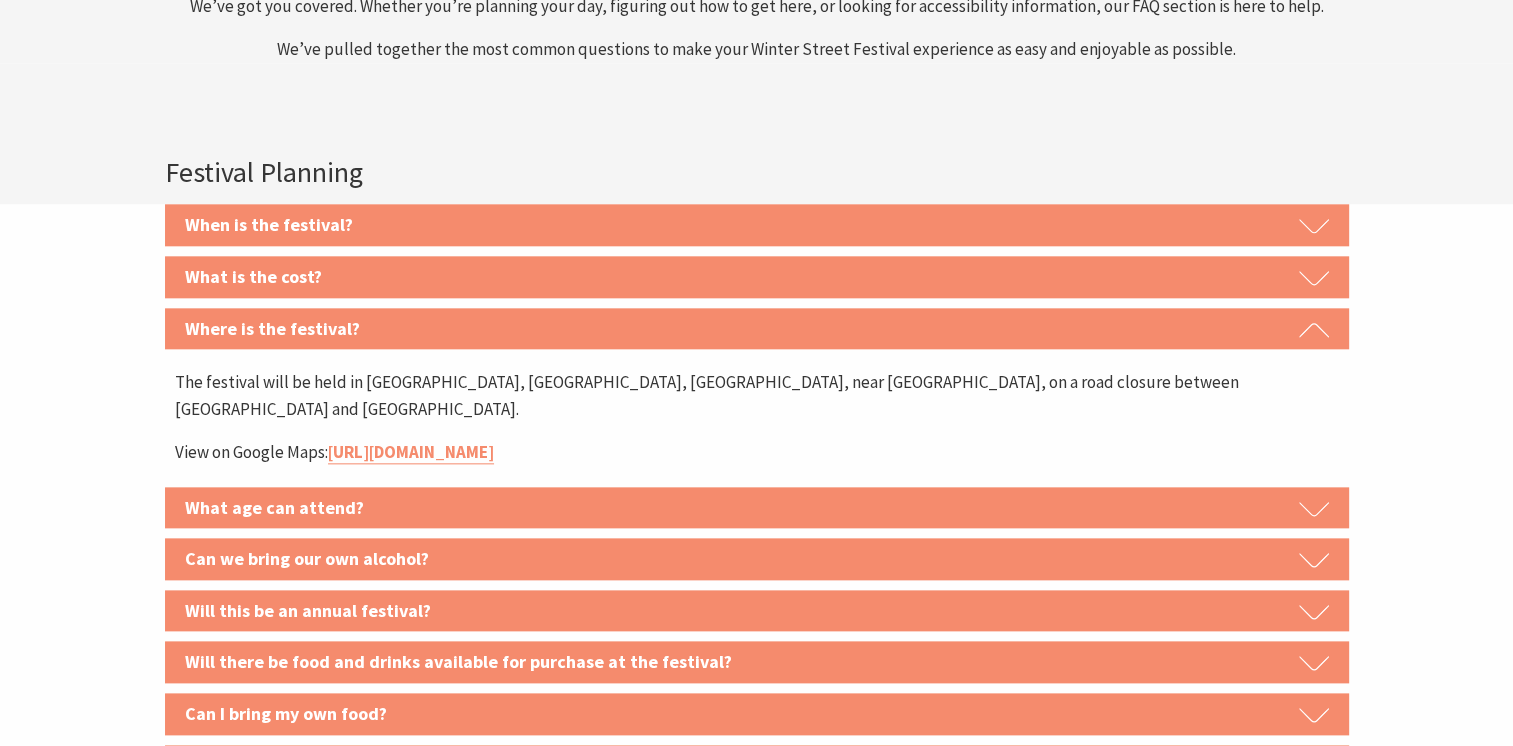 drag, startPoint x: 1315, startPoint y: 322, endPoint x: 943, endPoint y: 408, distance: 381.81146 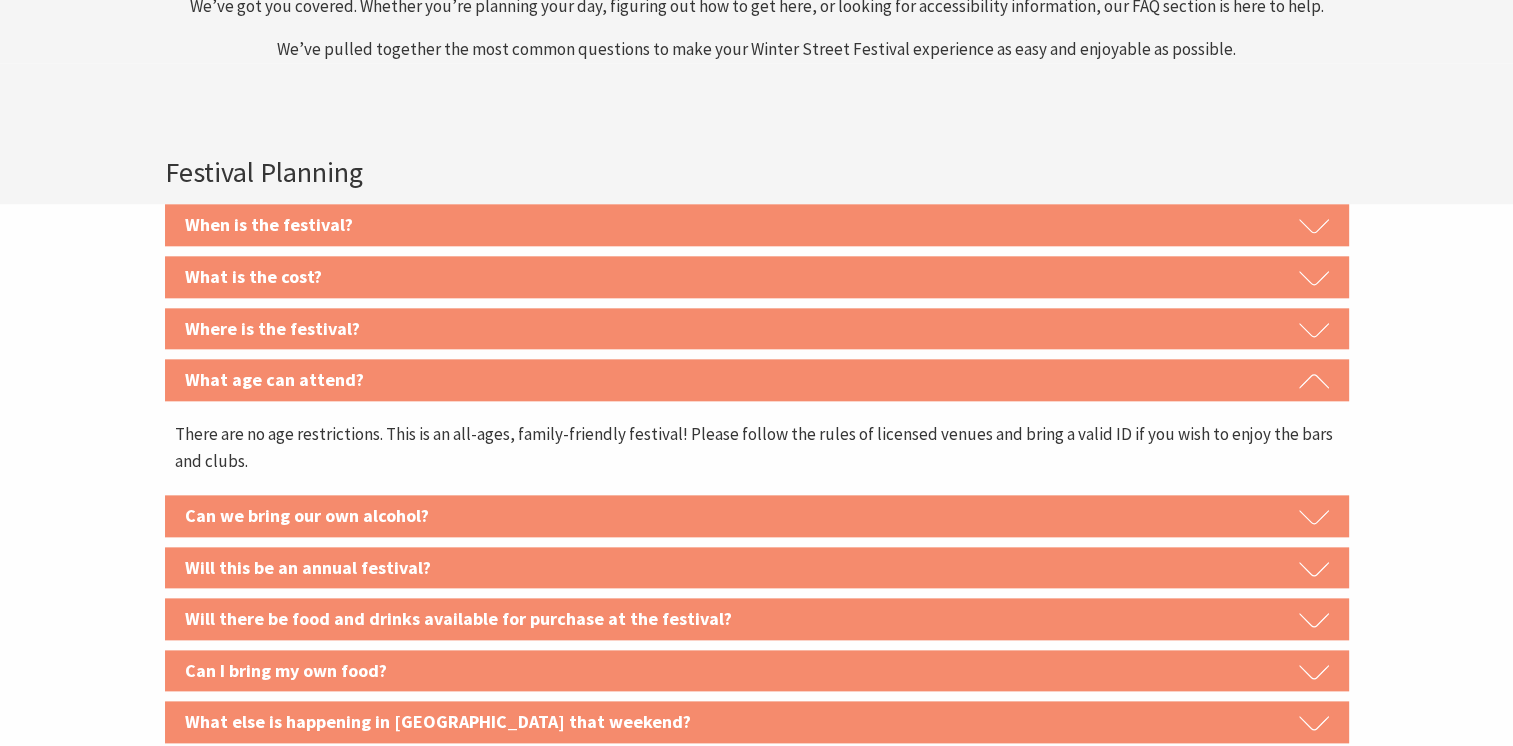 click 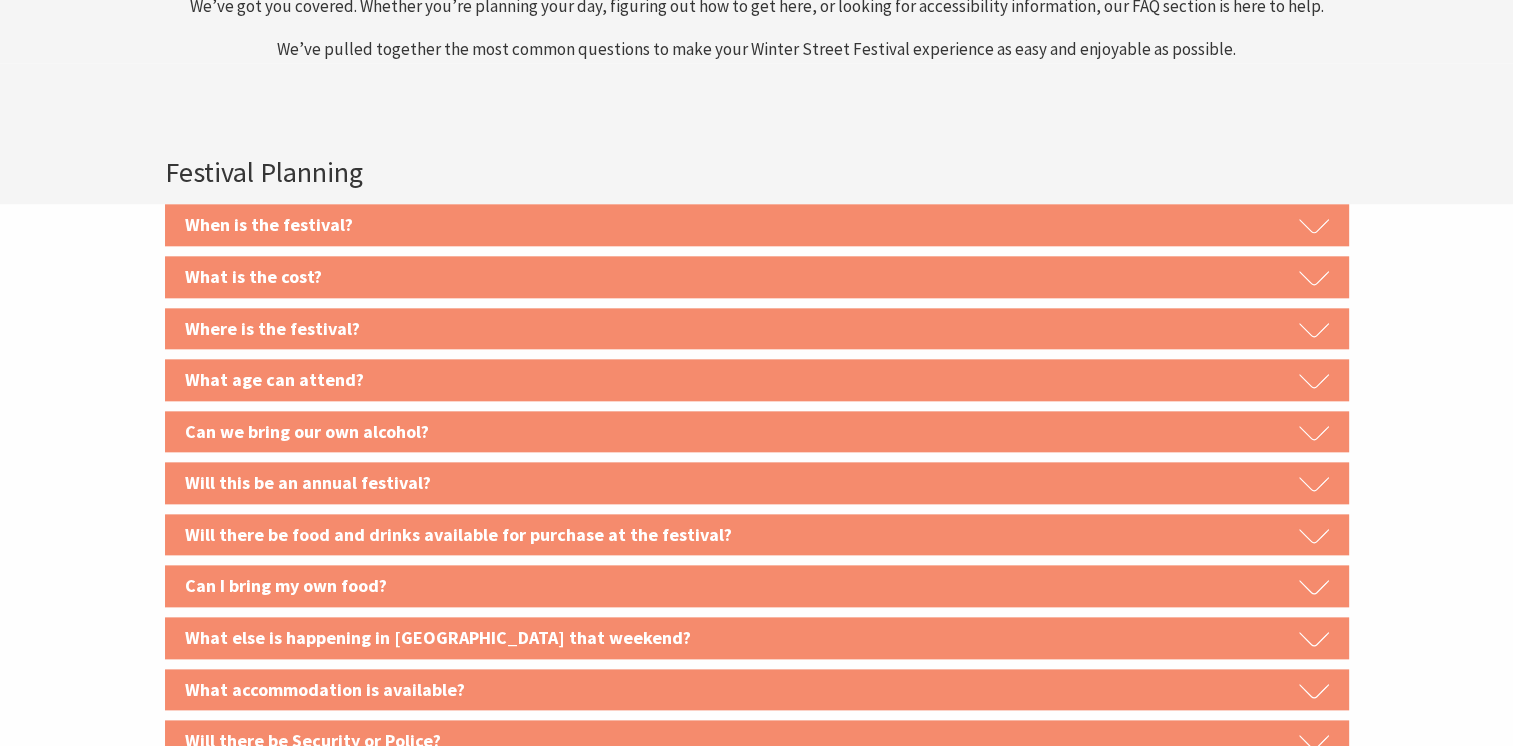 click 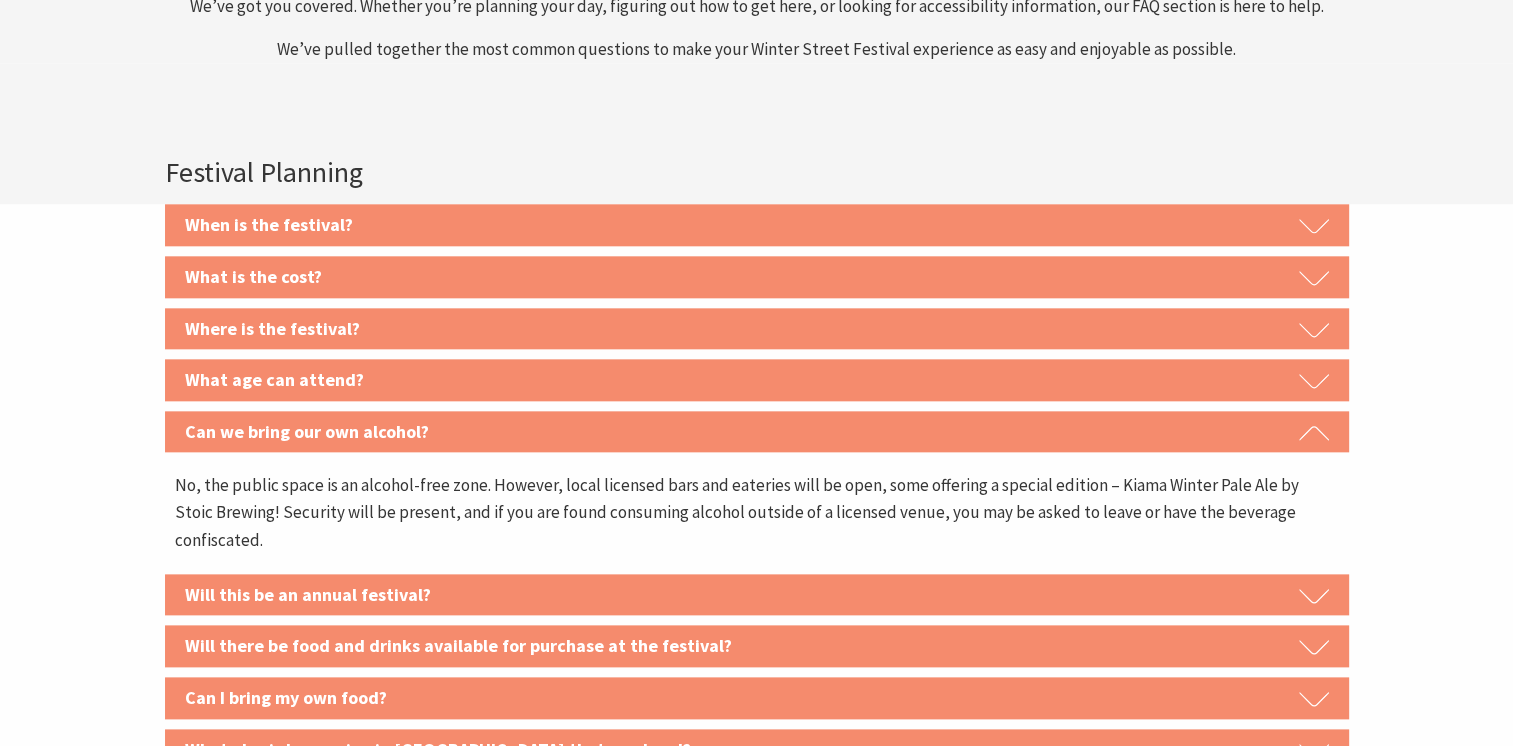 click 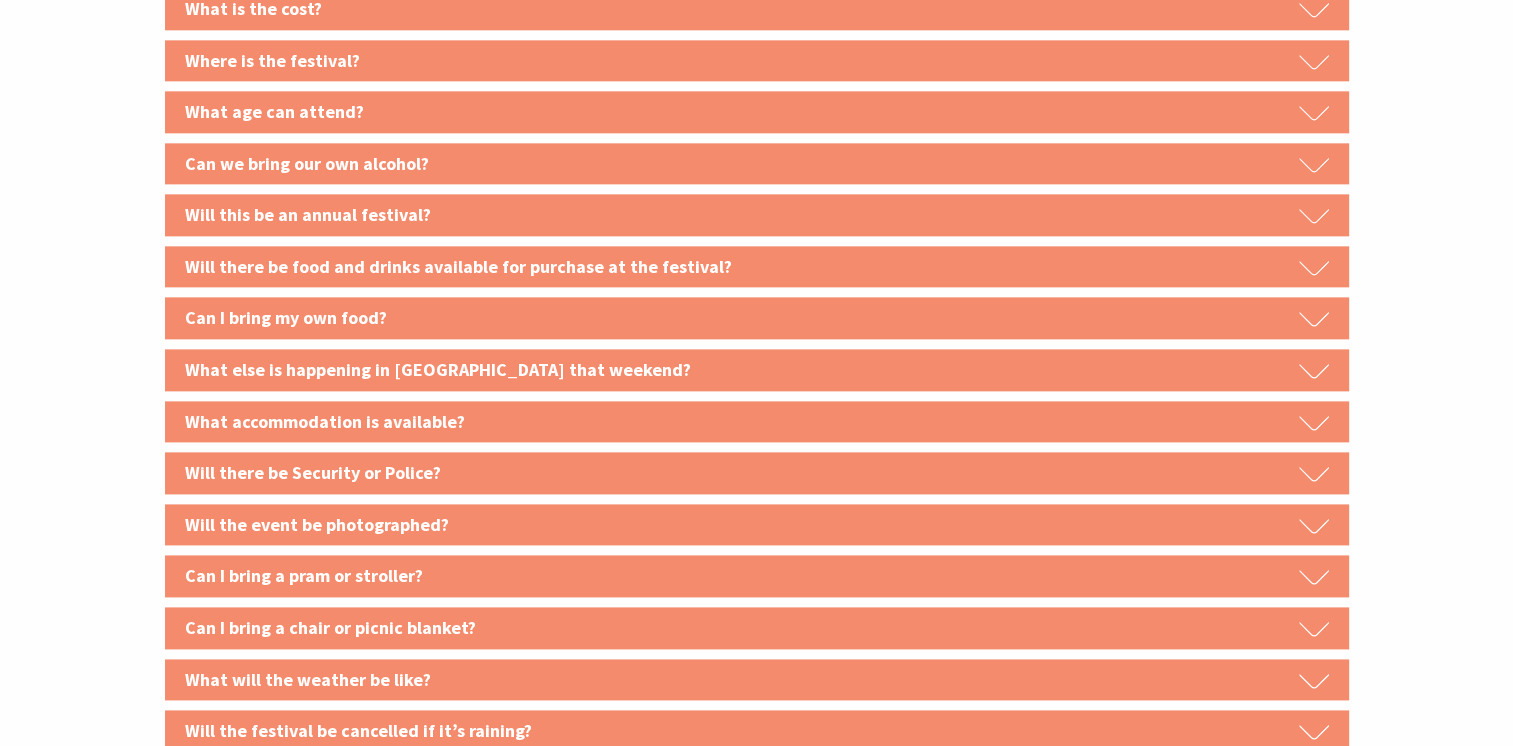 scroll, scrollTop: 2527, scrollLeft: 0, axis: vertical 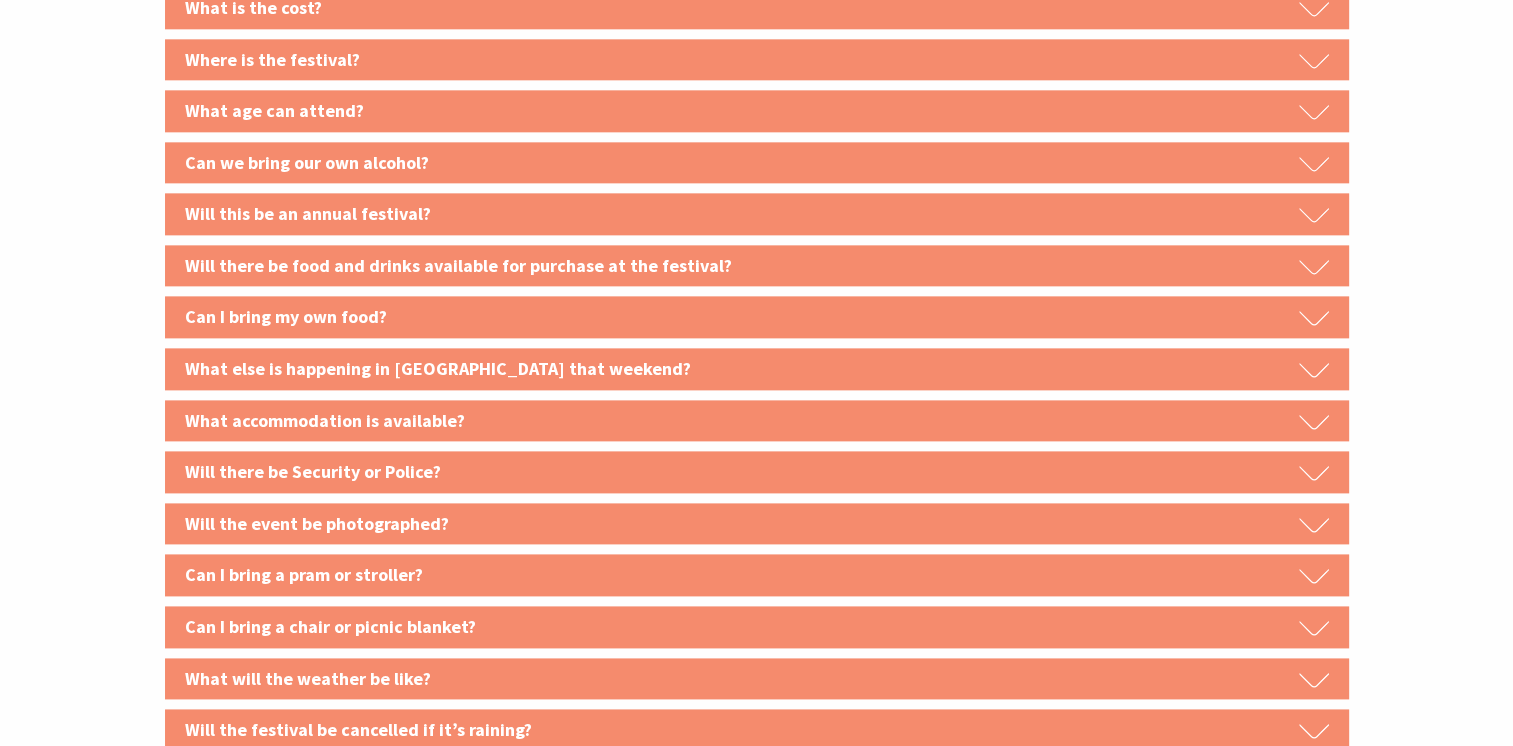 click 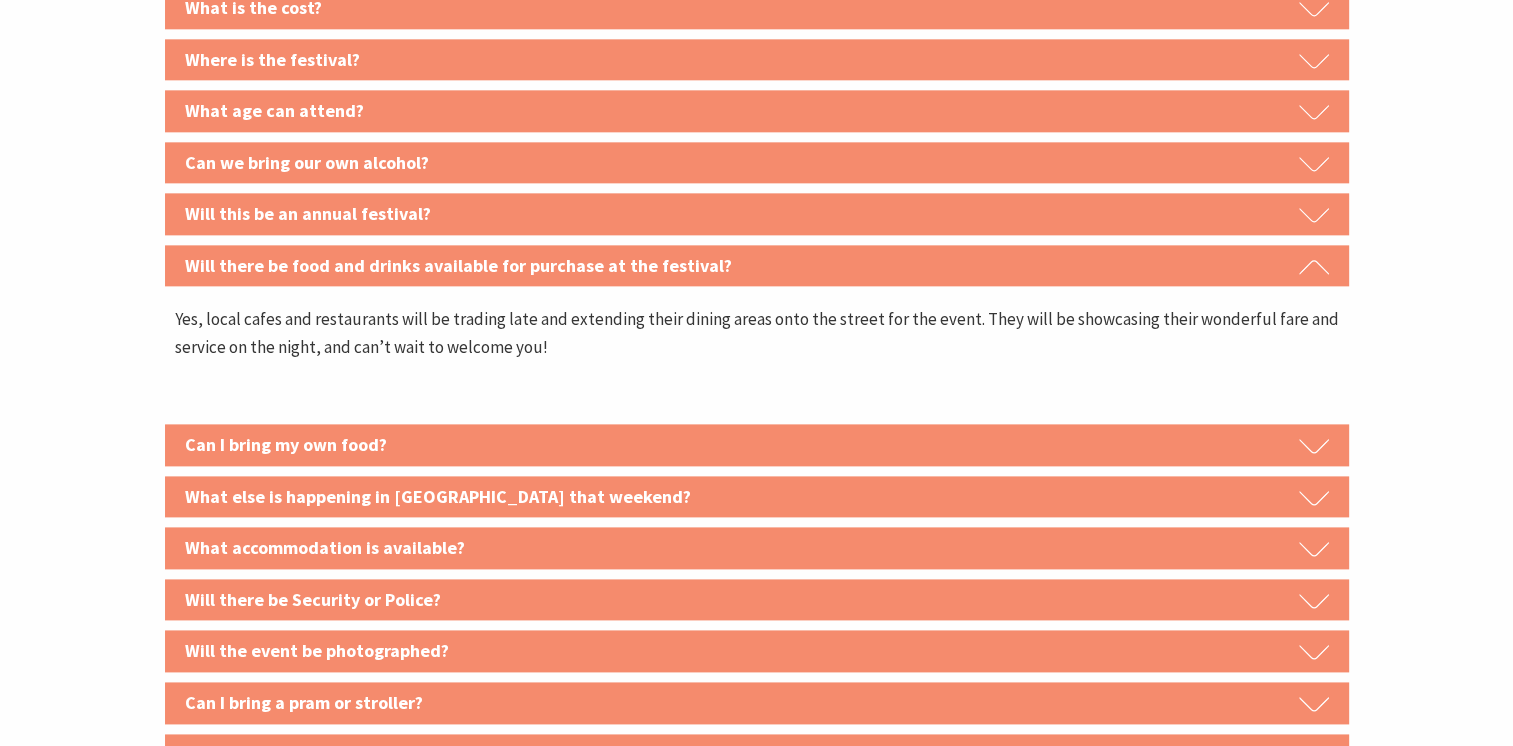 click 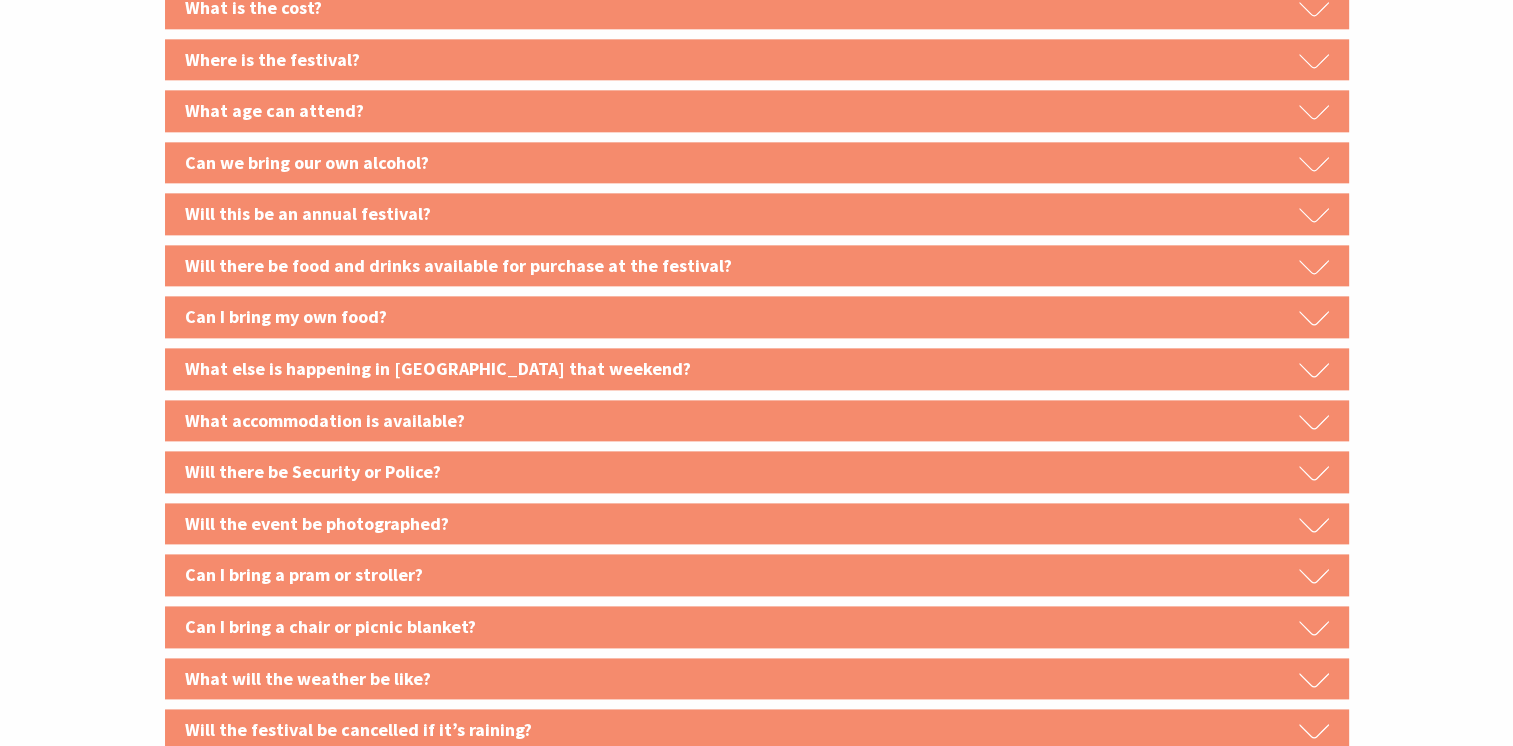 click on "Can I bring my own food?" at bounding box center [757, 317] 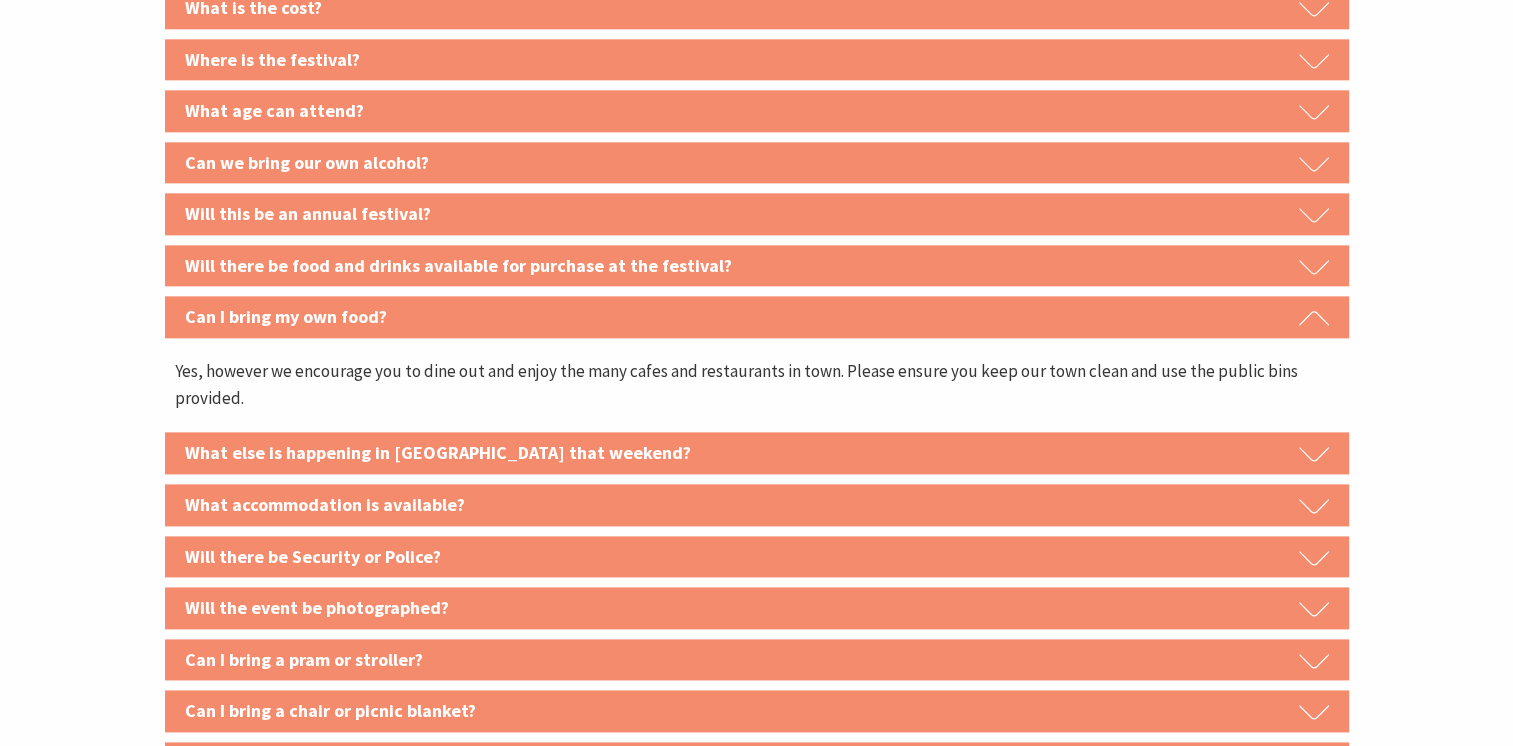 click 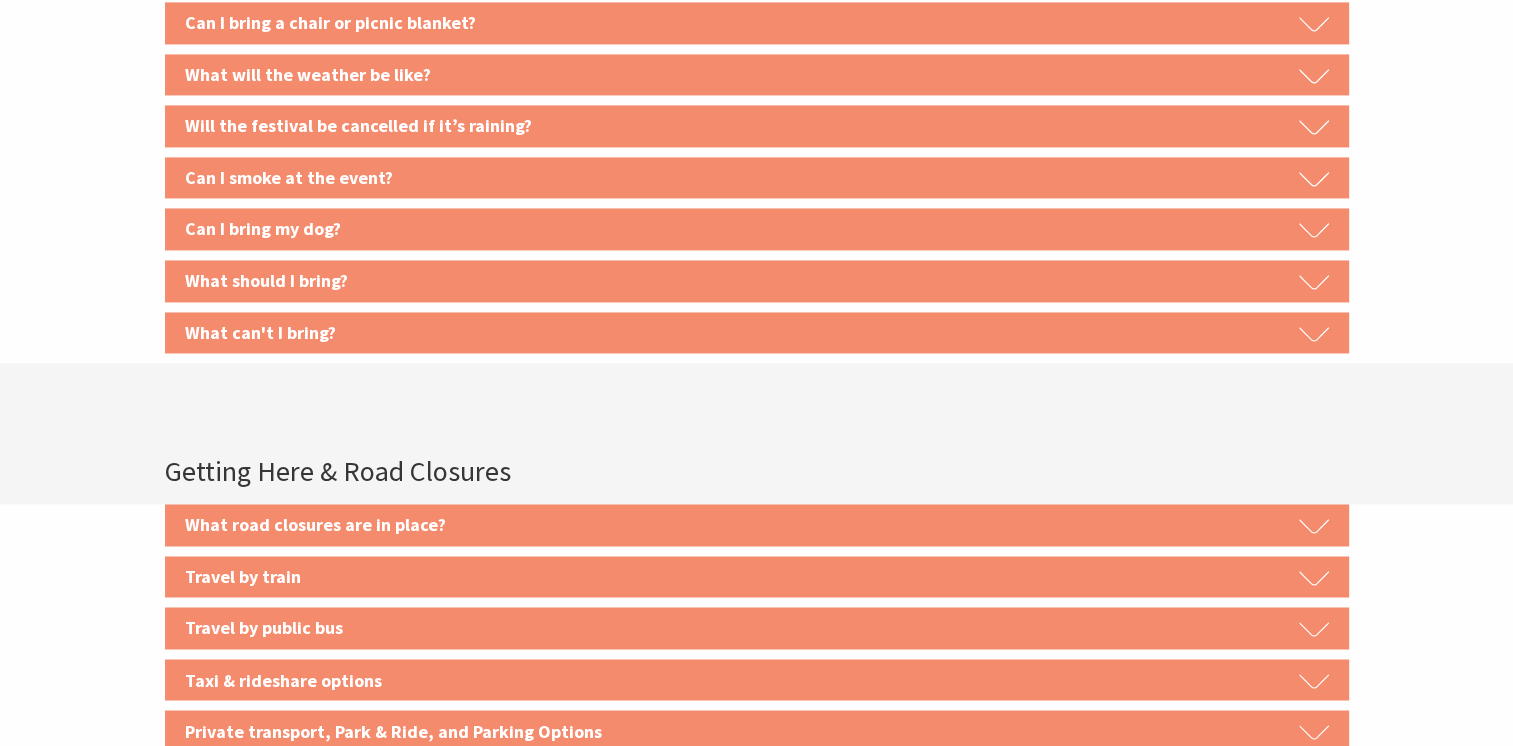 scroll, scrollTop: 3172, scrollLeft: 0, axis: vertical 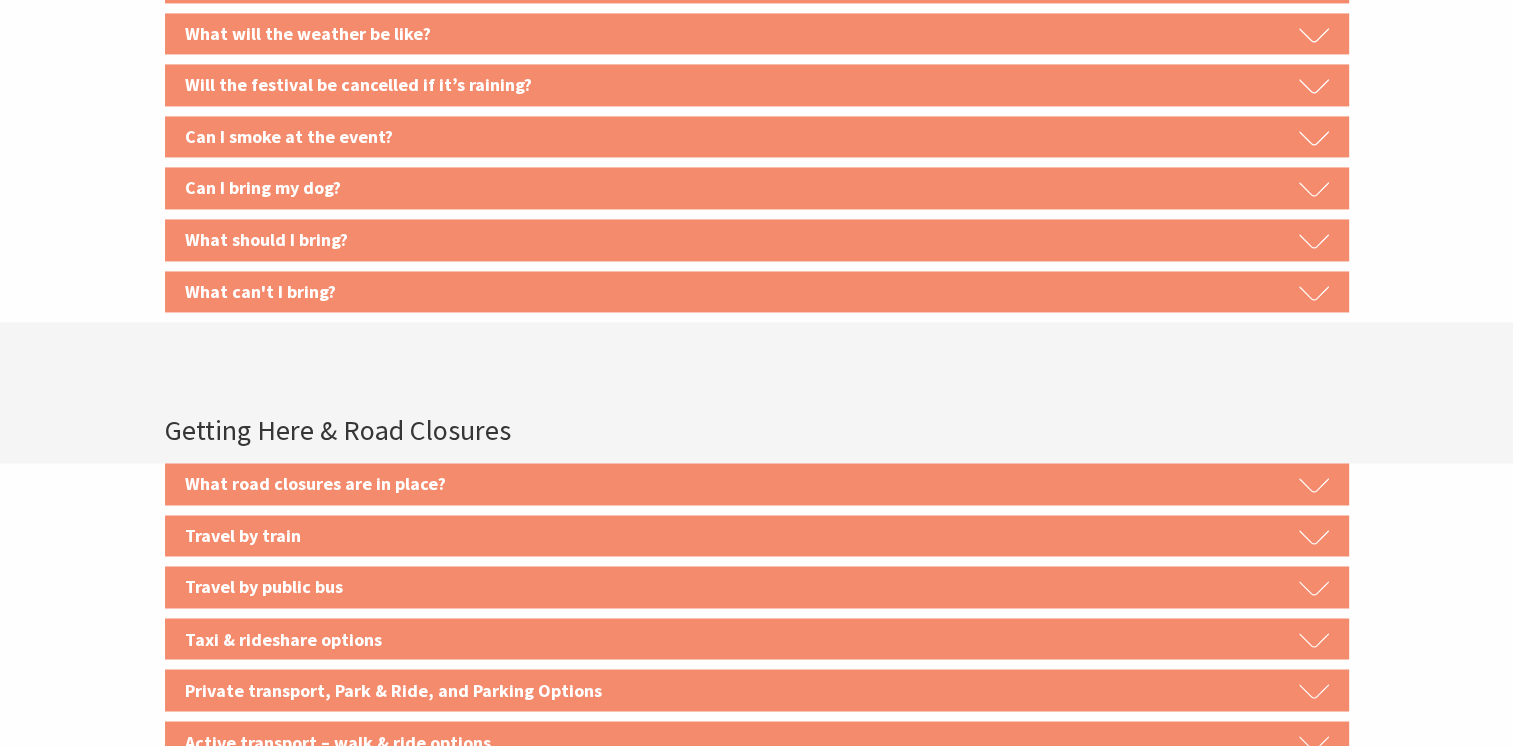 click 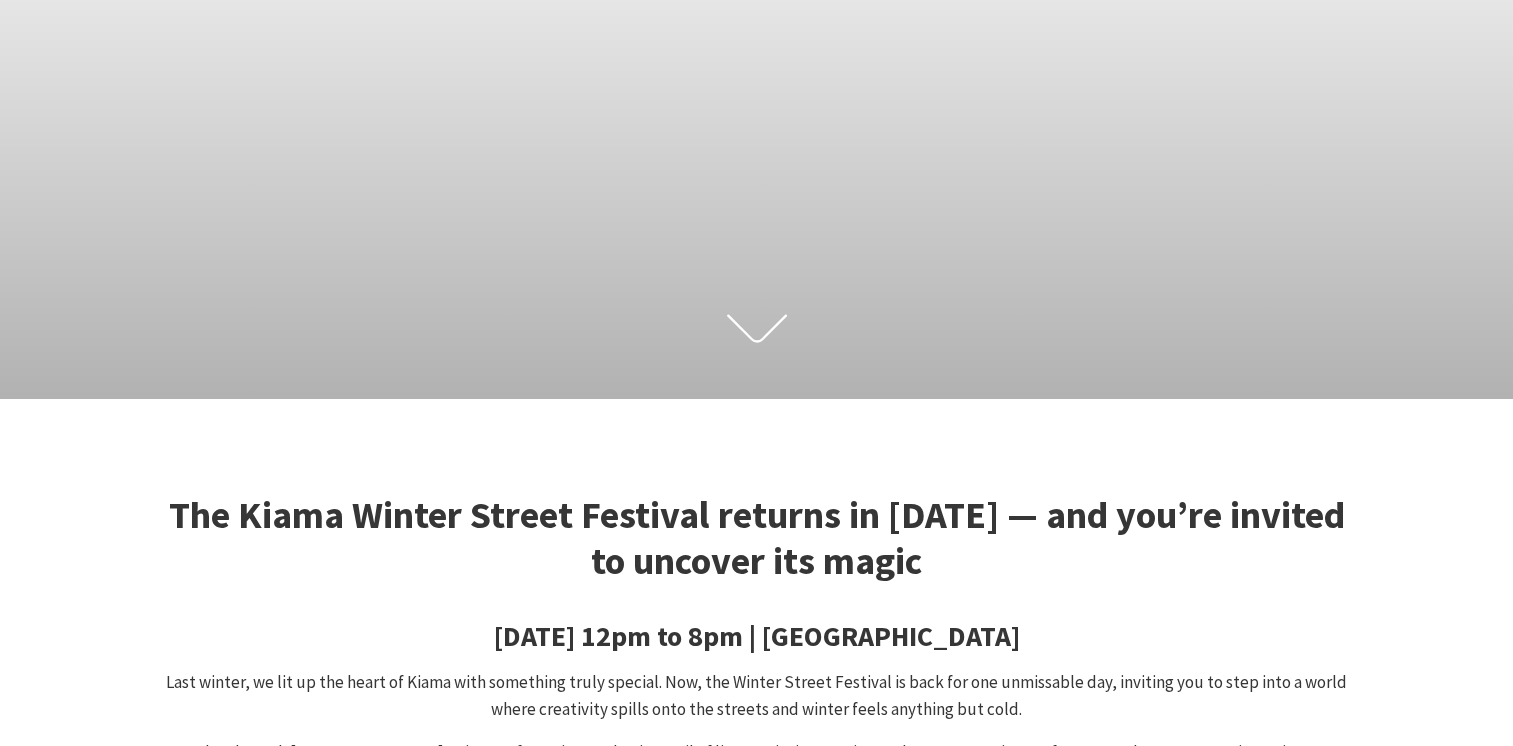 scroll, scrollTop: 0, scrollLeft: 0, axis: both 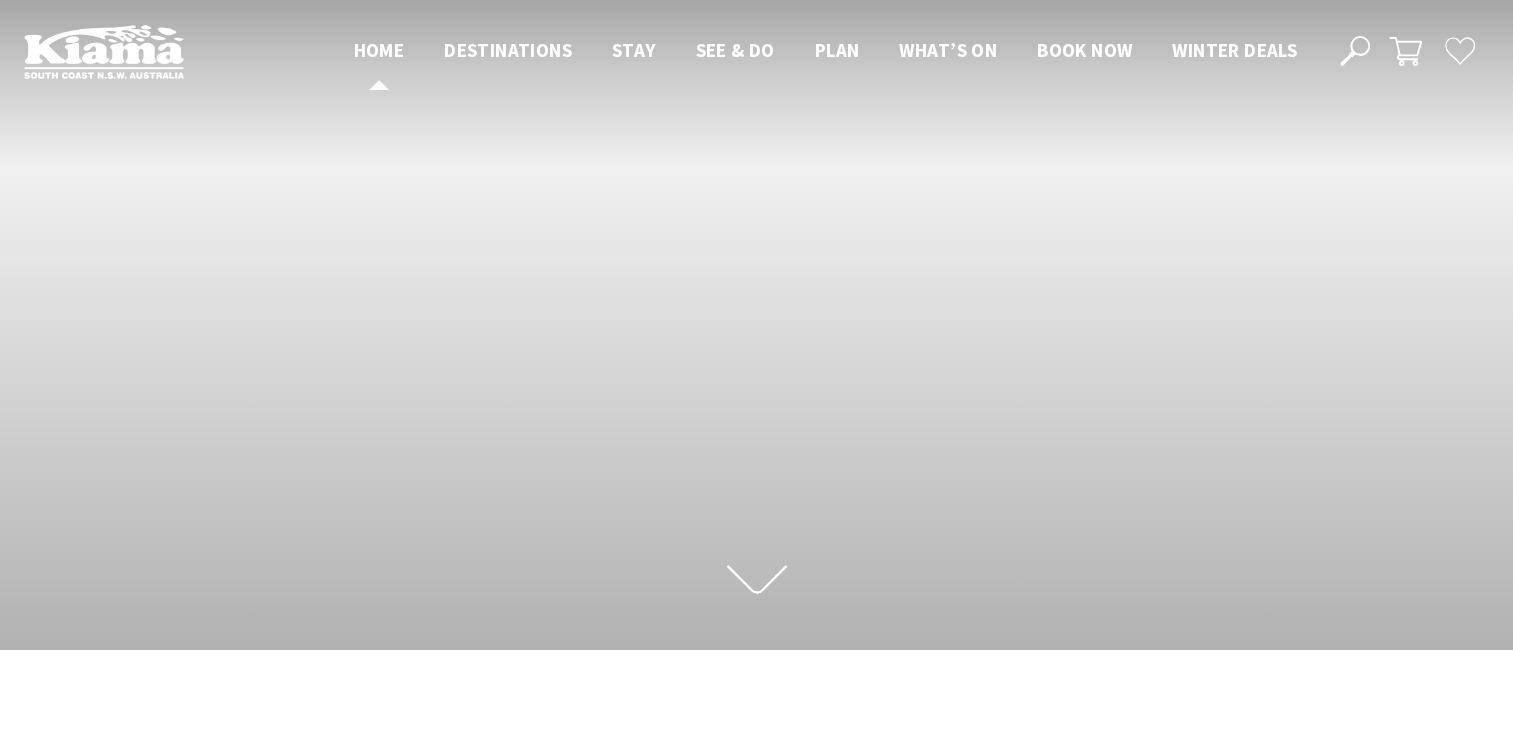 click on "Home" at bounding box center [379, 50] 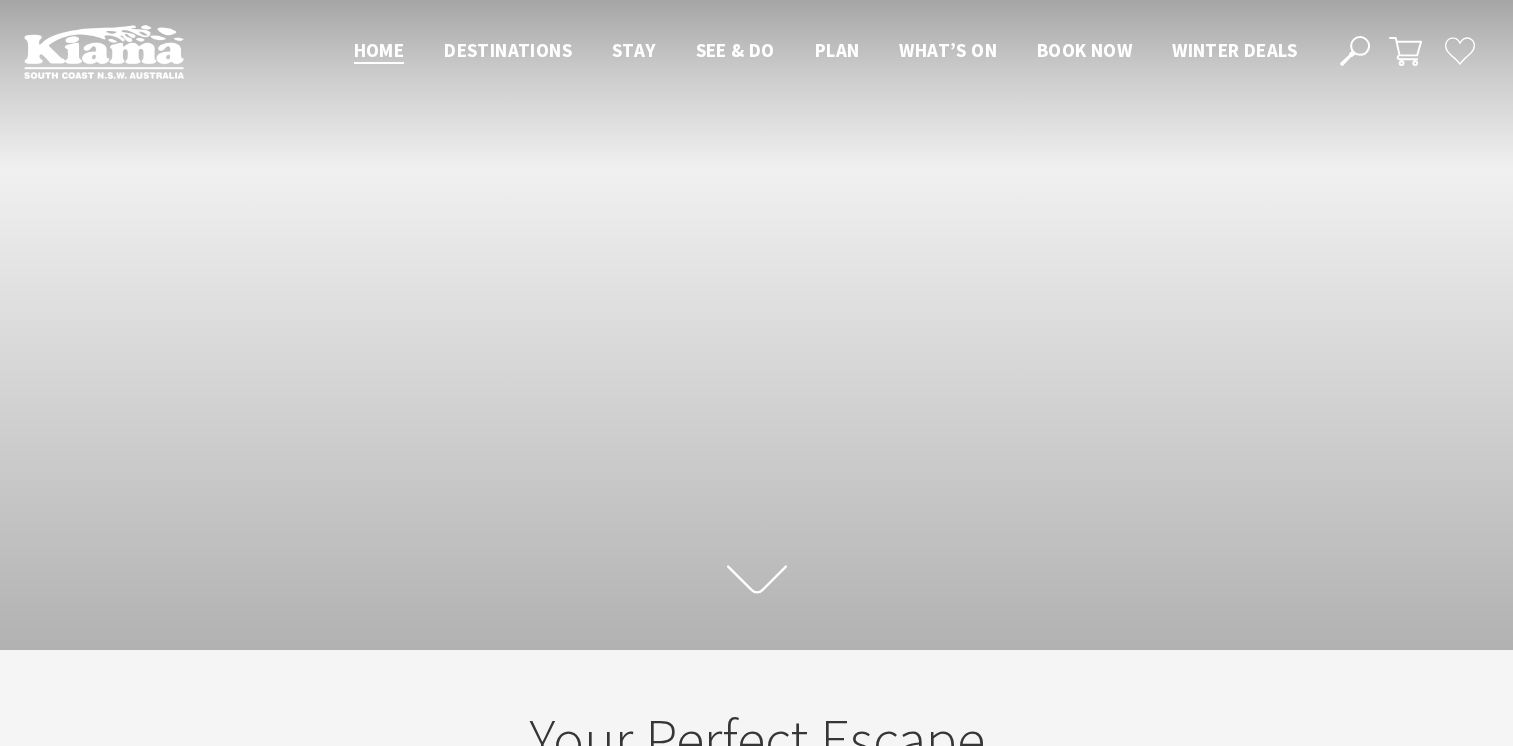 scroll, scrollTop: 0, scrollLeft: 0, axis: both 